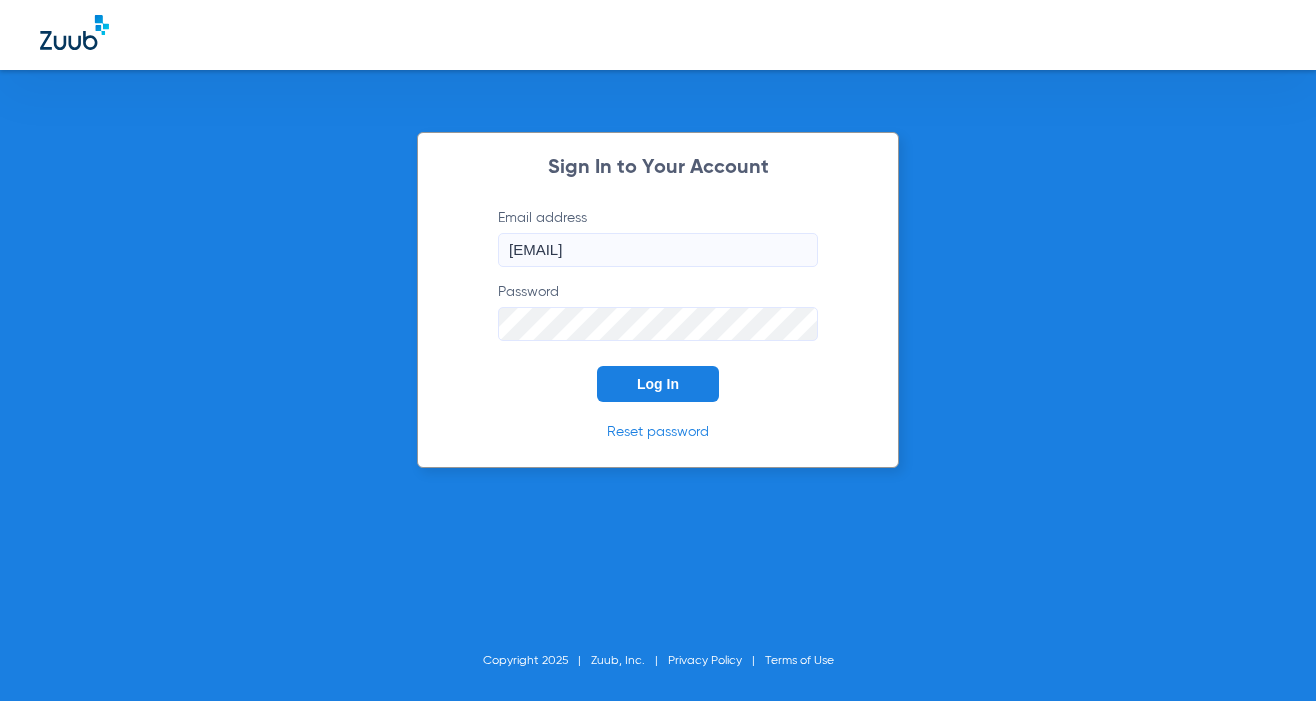 scroll, scrollTop: 0, scrollLeft: 0, axis: both 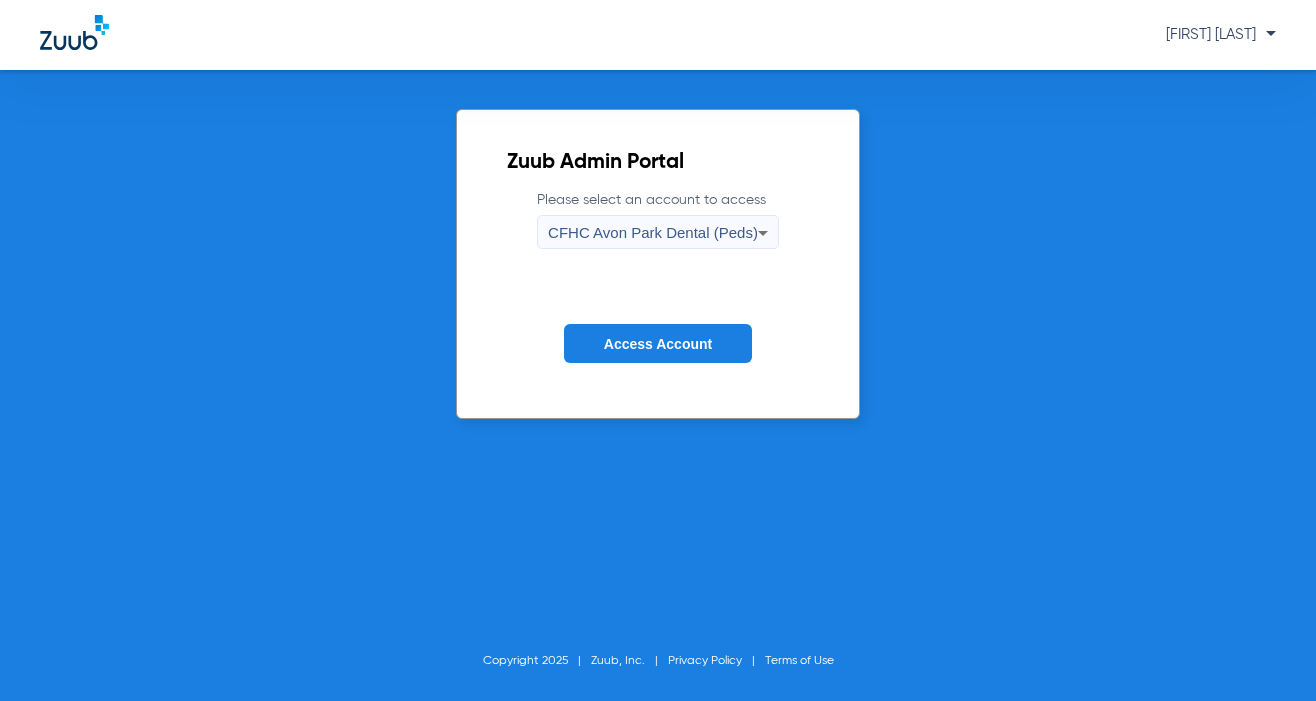 click on "Zuub Admin Portal  Please select an account to access  CFHC Avon Park Dental (Peds) Access Account Copyright 2025 Zuub, Inc. Privacy Policy Terms of Use" 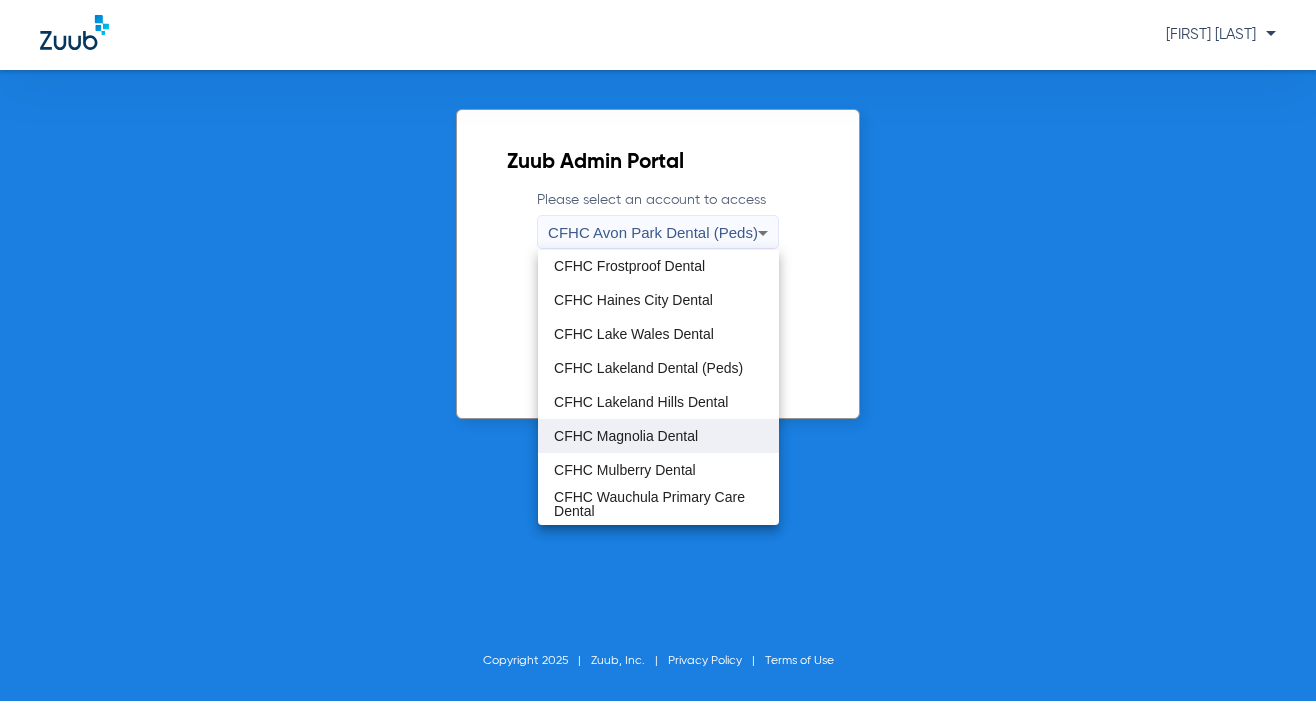 scroll, scrollTop: 98, scrollLeft: 0, axis: vertical 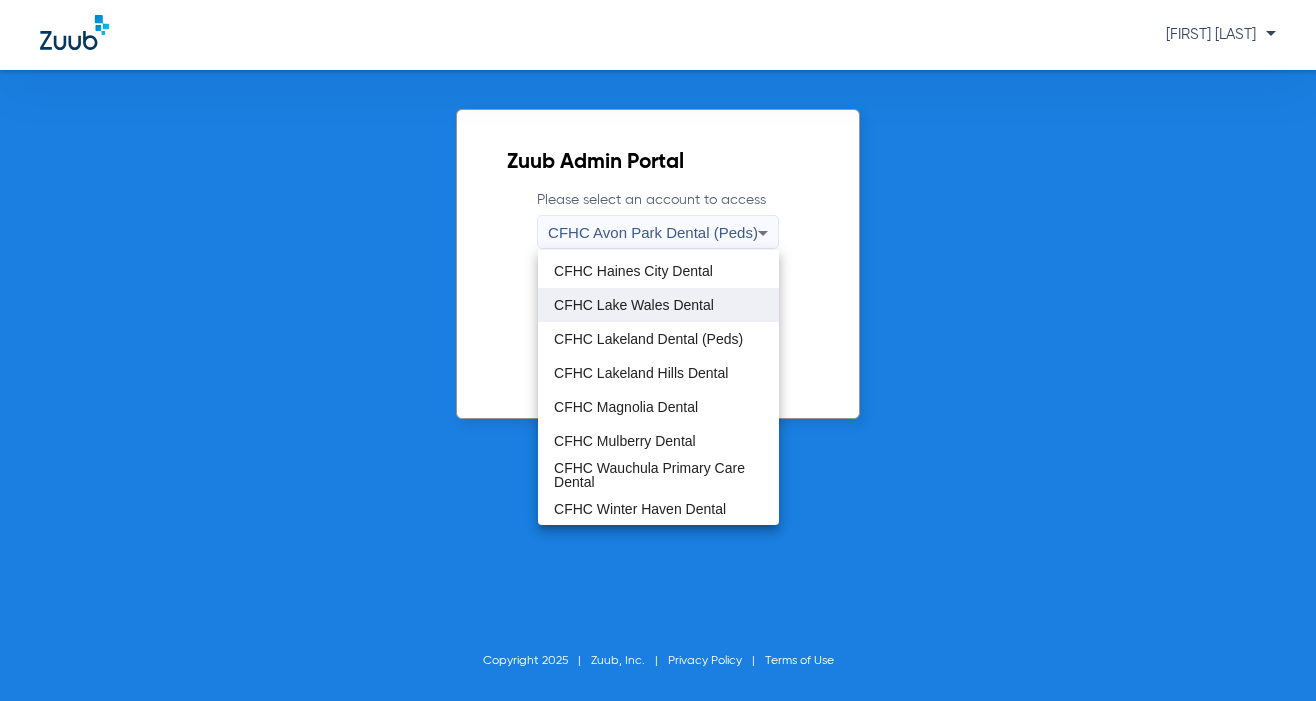 click on "CFHC Lake Wales Dental" at bounding box center [658, 305] 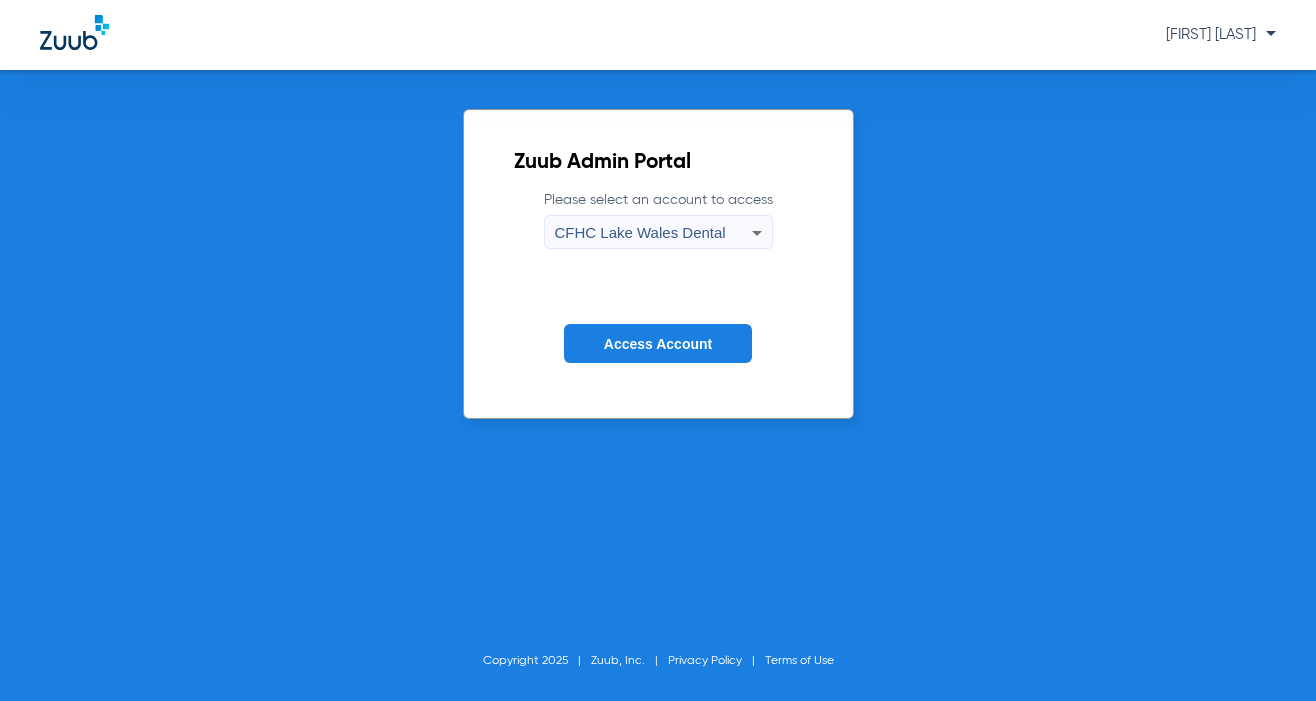 click on "Access Account" 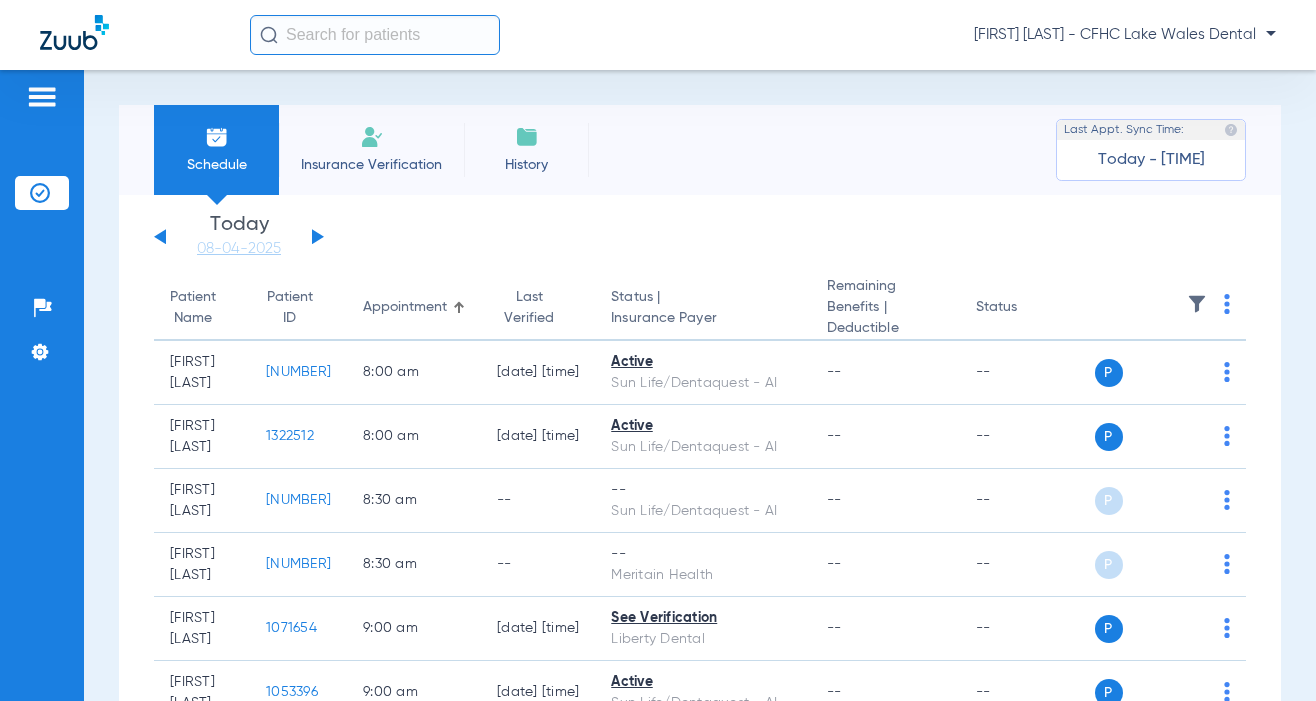 click on "Saturday   [DATE]   Sunday   [DATE]   Monday   [DATE]   Tuesday   [DATE]   Wednesday   [DATE]   Thursday   [DATE]   Friday   [DATE]   Saturday   [DATE]   Sunday   [DATE]   Monday   [DATE]   Tuesday   [DATE]   Wednesday   [DATE]   Thursday   [DATE]   Friday   [DATE]   Saturday   [DATE]   Sunday   [DATE]   Monday   [DATE]   Tuesday   [DATE]   Wednesday   [DATE]   Thursday   [DATE]   Friday   [DATE]   Saturday   [DATE]   Sunday   [DATE]   Monday   [DATE]   Tuesday   [DATE]   Wednesday   [DATE]   Thursday   [DATE]   Friday   [DATE]   Saturday   [DATE]   Sunday   [DATE]   Monday   [DATE]   Tuesday   [DATE]   Wednesday   [DATE]   Thursday   [DATE]   Friday   [DATE]   Saturday   [DATE]   Sunday   [DATE]  Su Mo" 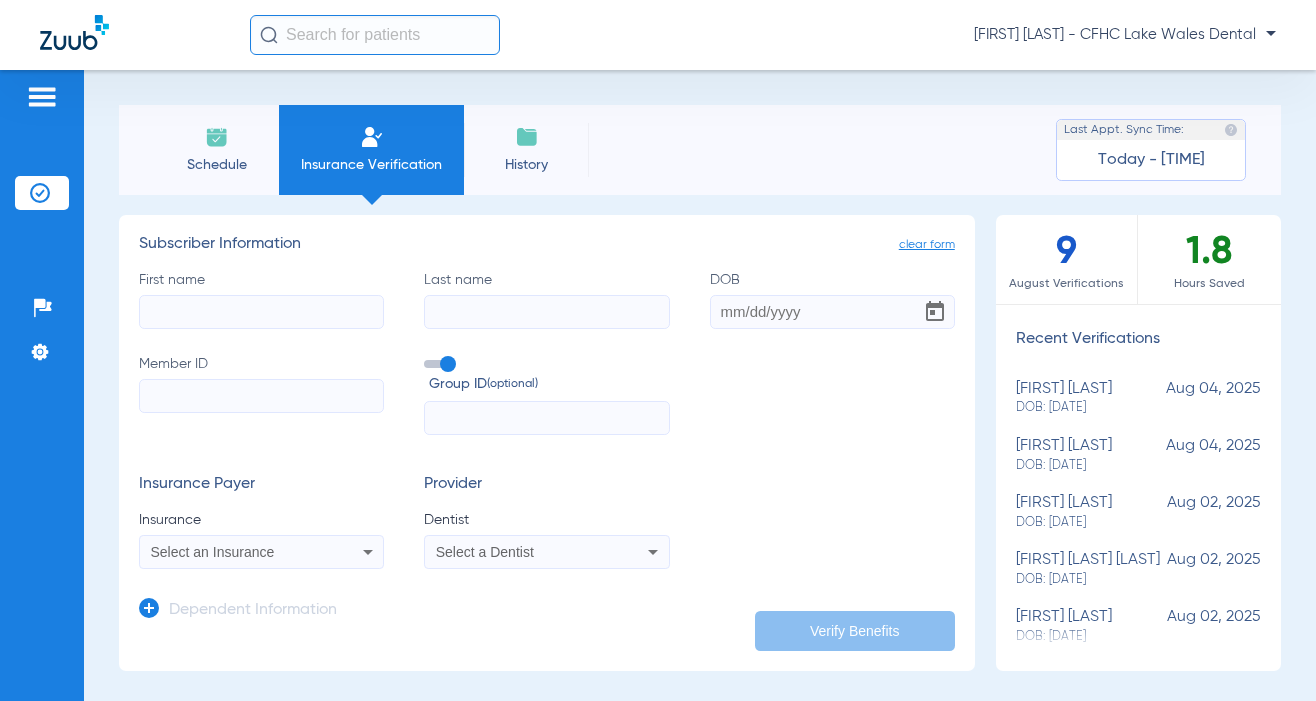 click on "DOB" 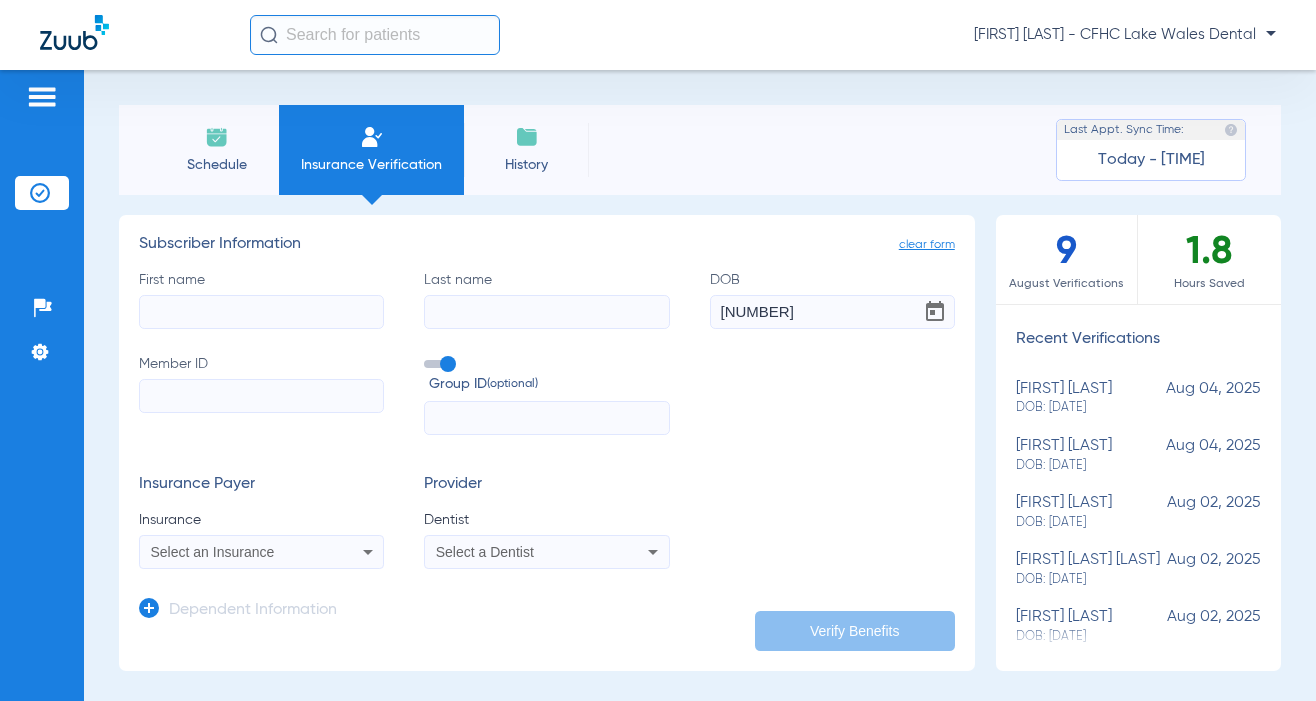 type on "[DATE]" 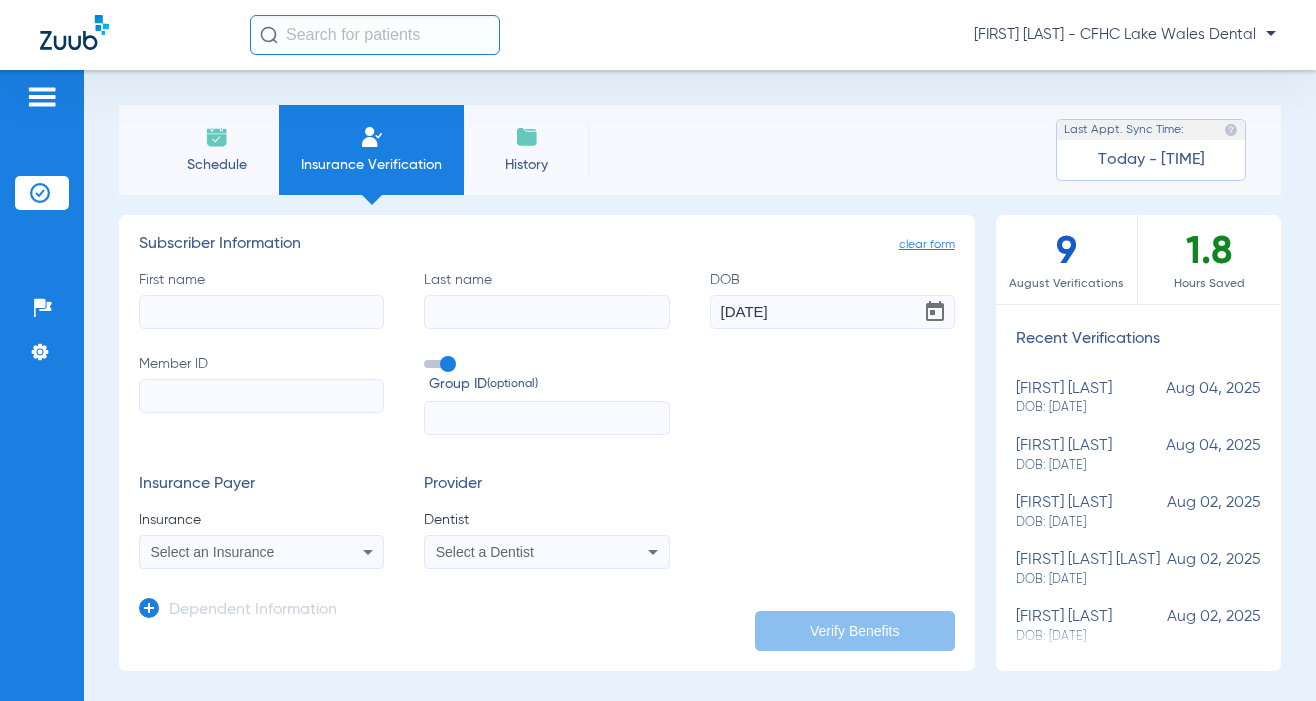 click on "First name" 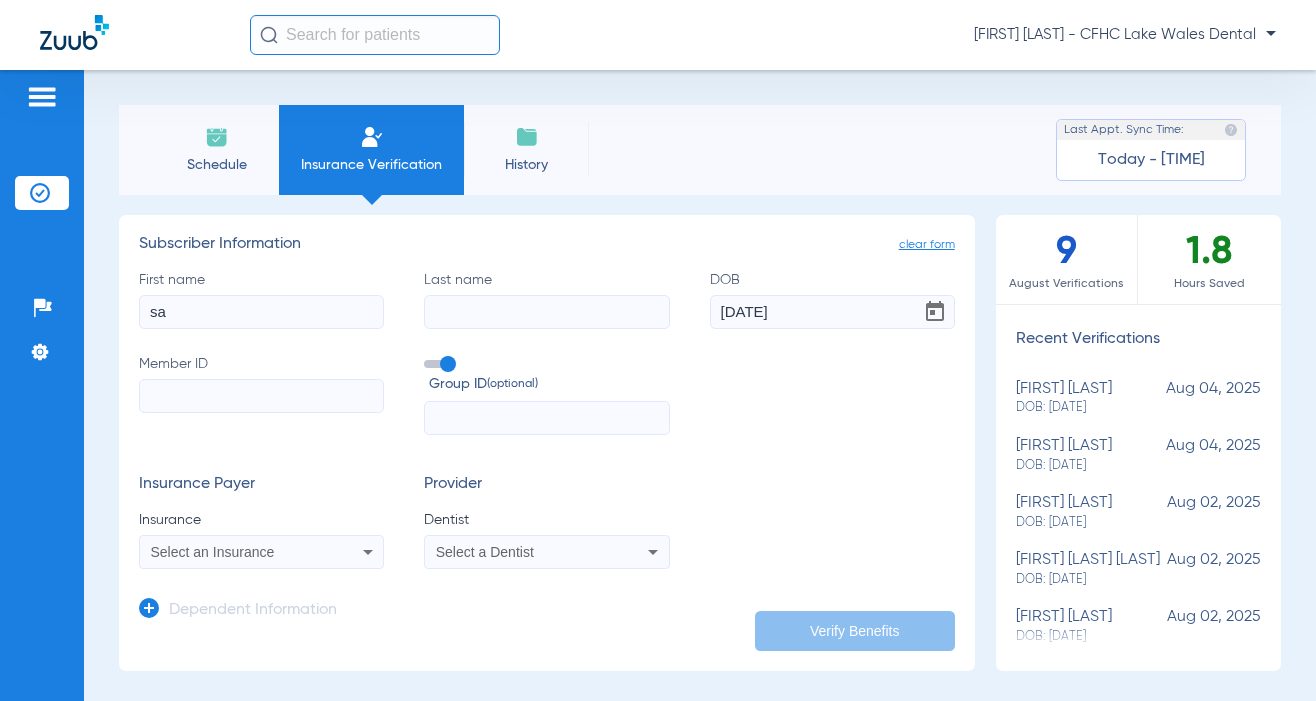 type on "s" 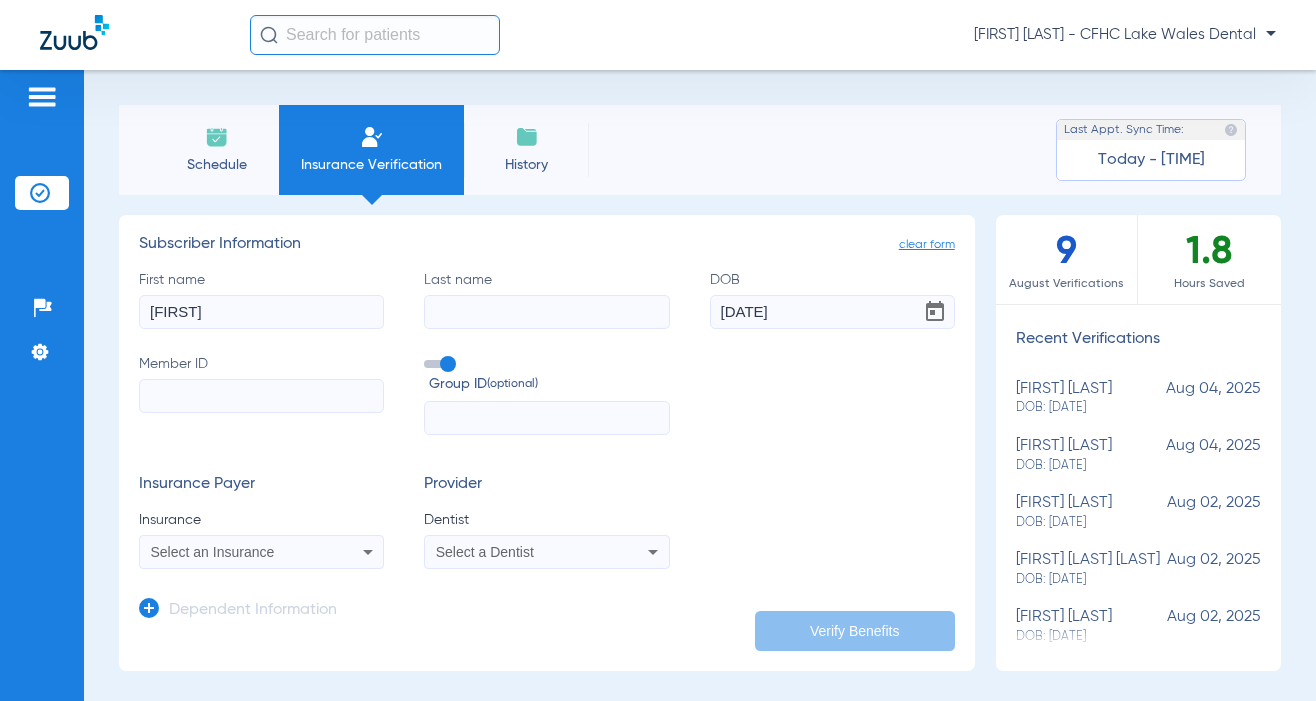 type on "[FIRST]" 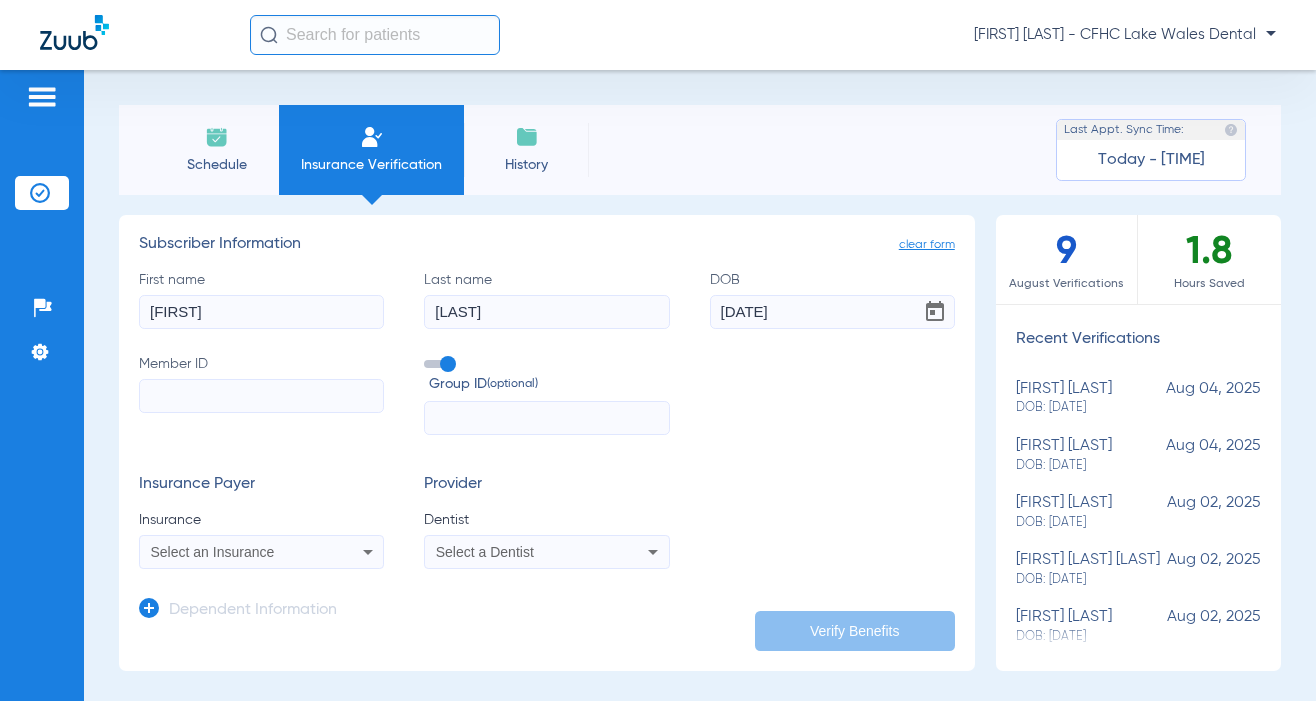 type on "[LAST]" 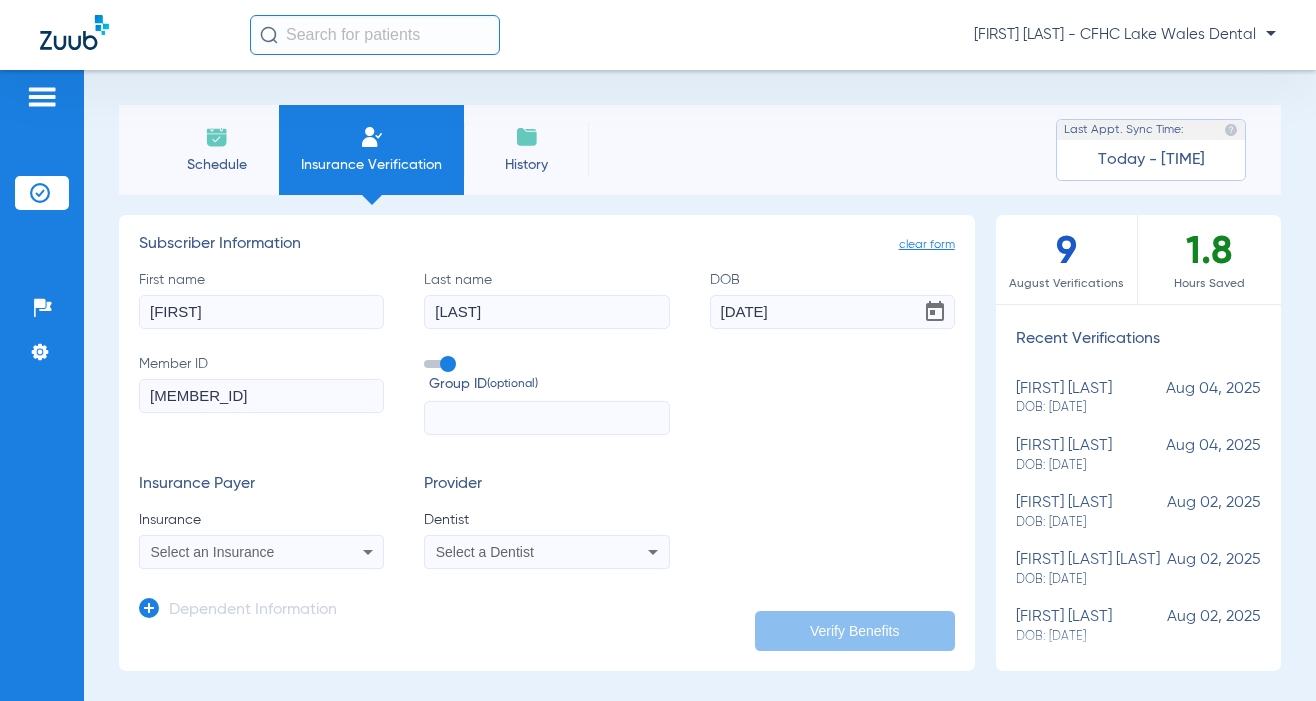 type on "[MEMBER_ID]" 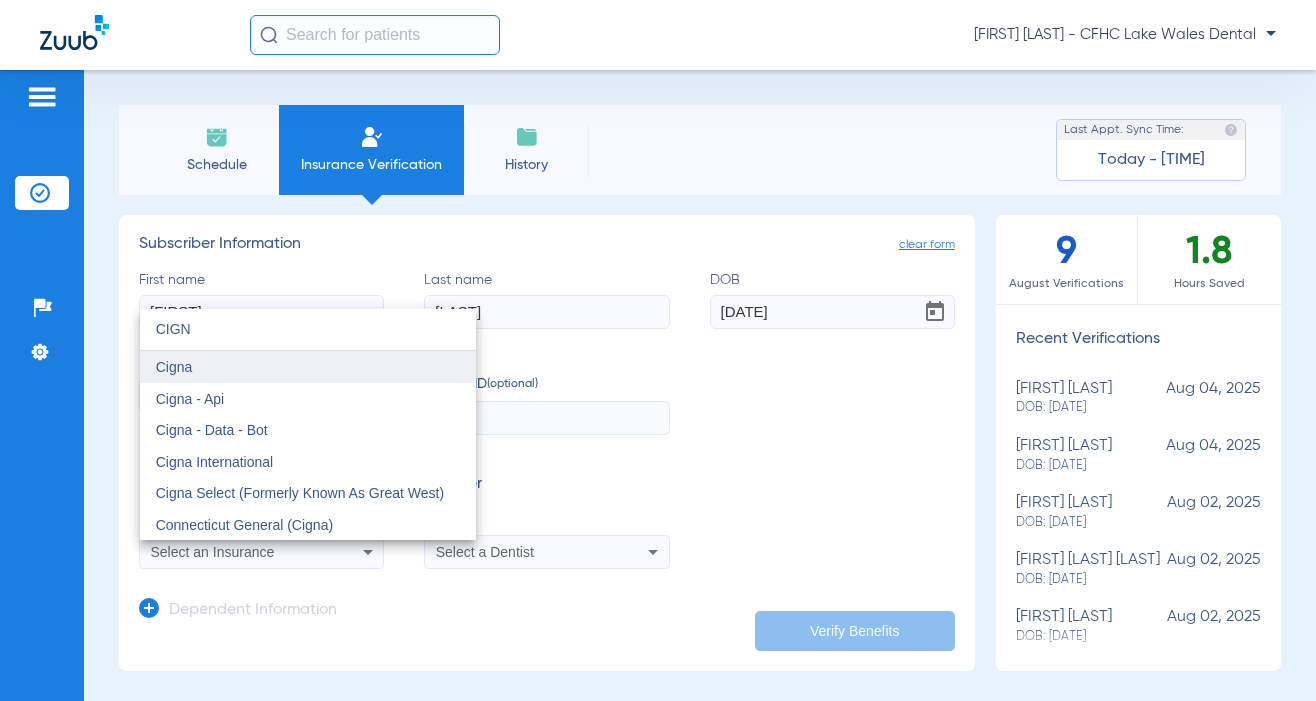 type on "CIGN" 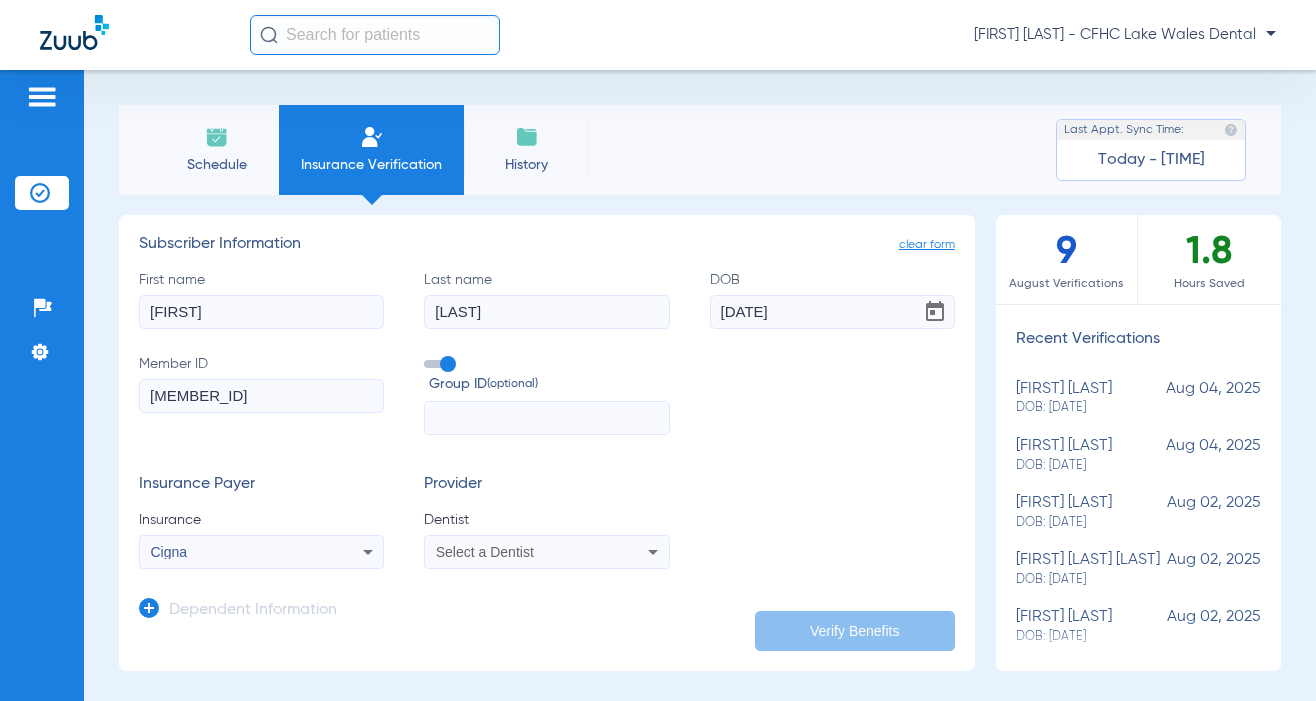 click on "Select a Dentist" at bounding box center [546, 552] 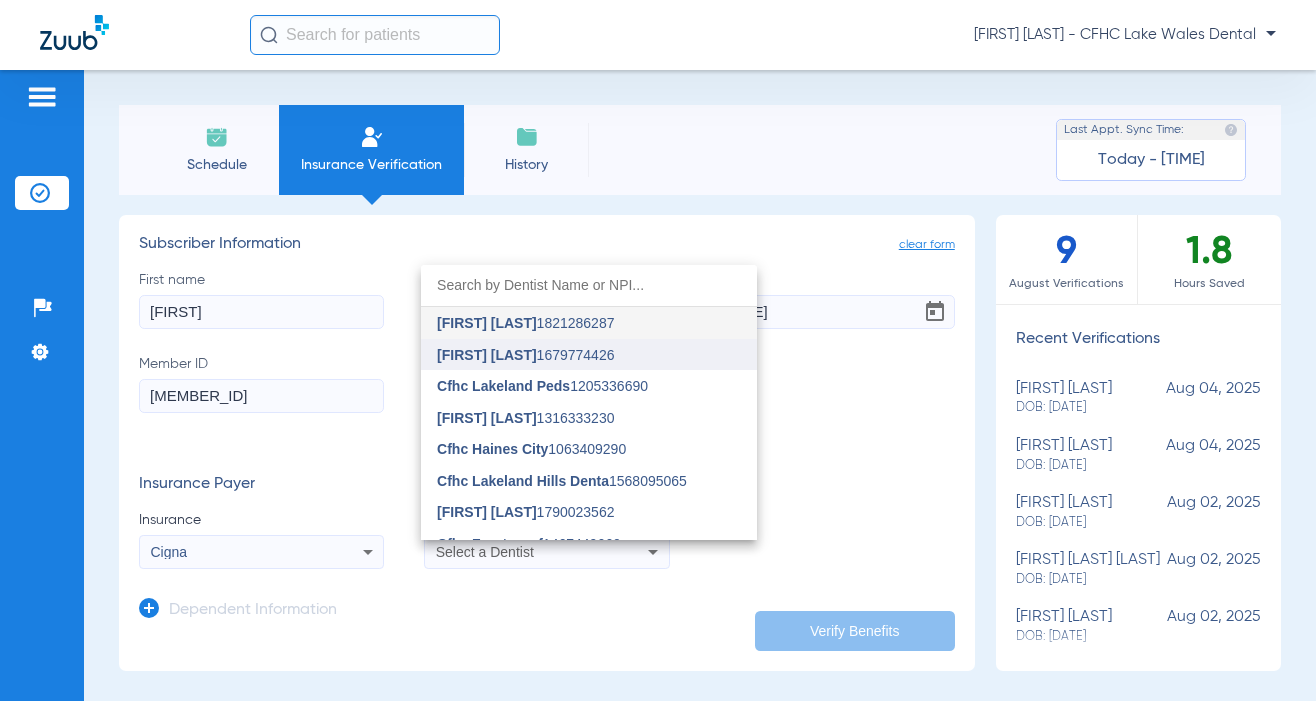 click on "[FIRST] [LAST]   [NUMBER]" at bounding box center [525, 355] 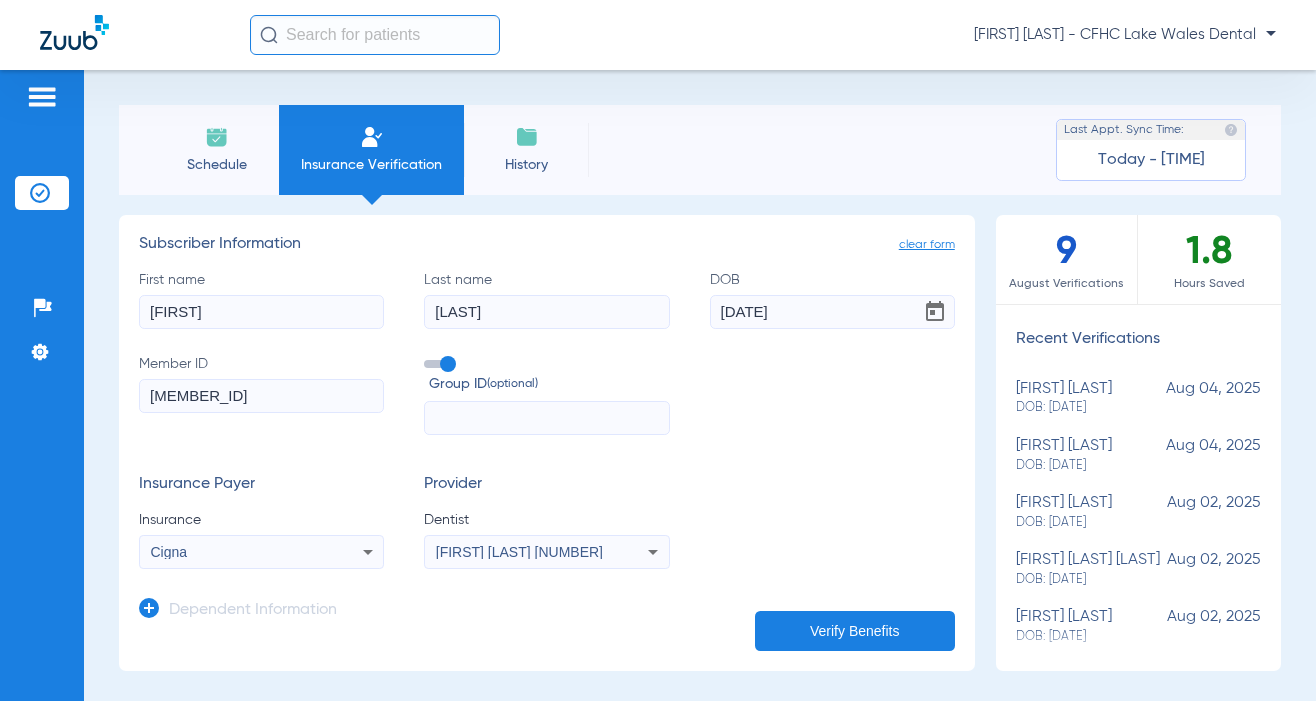click on "Verify Benefits" 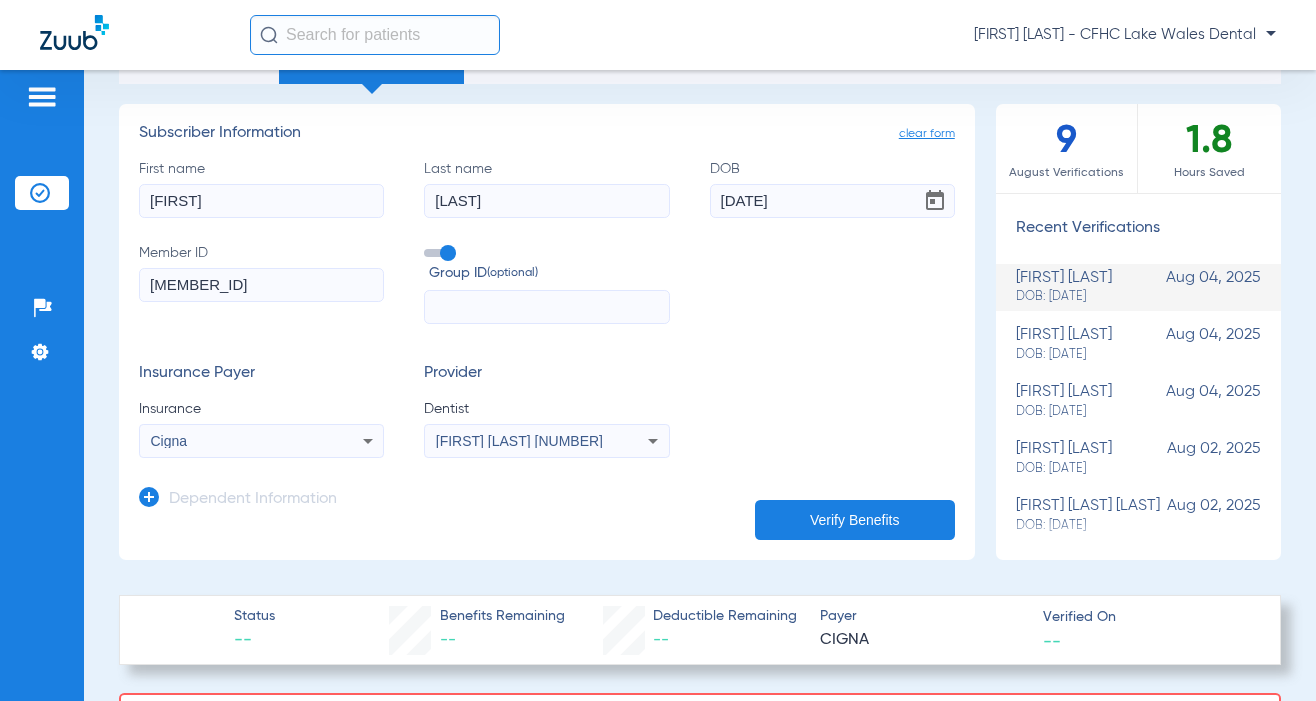 scroll, scrollTop: 100, scrollLeft: 0, axis: vertical 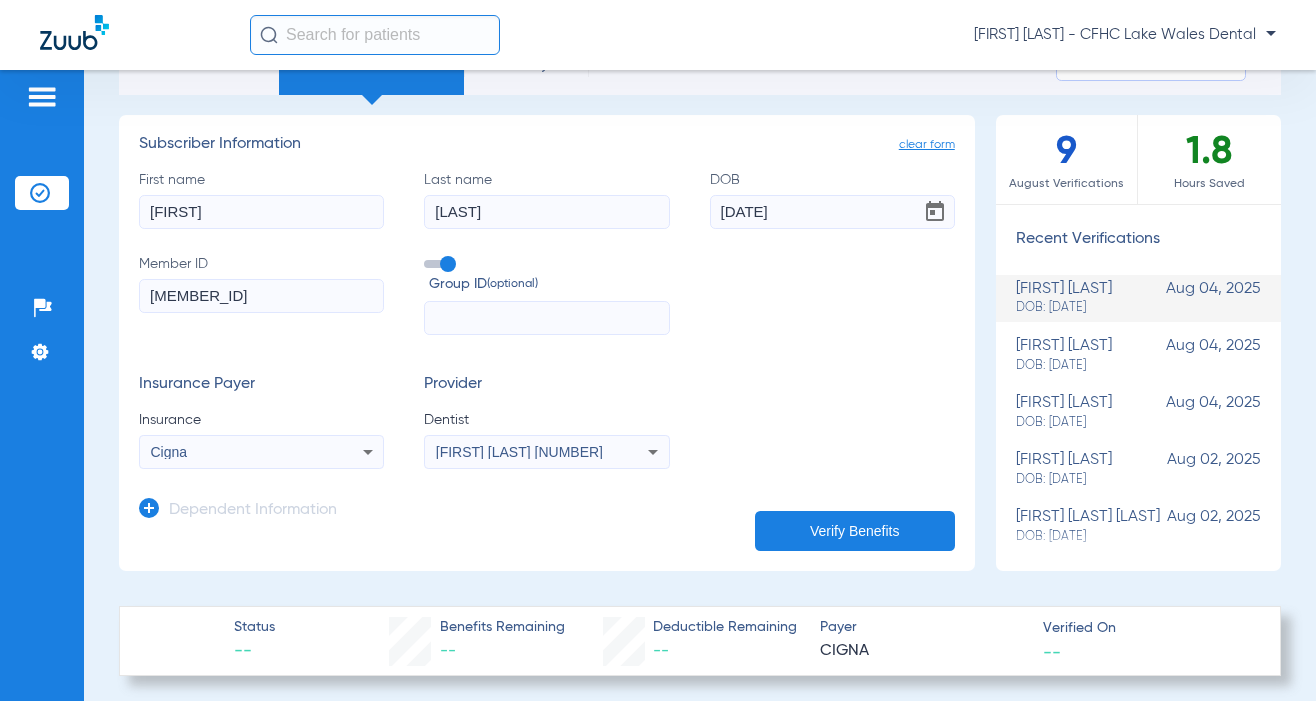 click 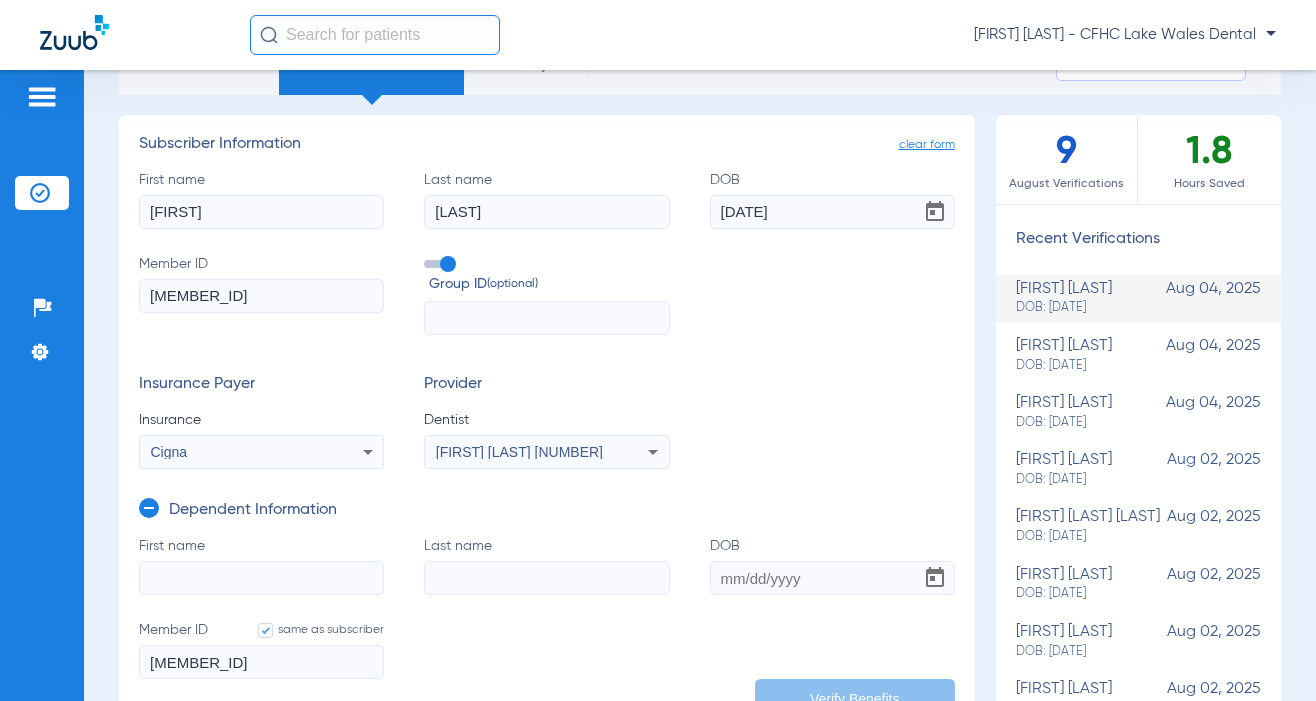 click on "[FIRST]" 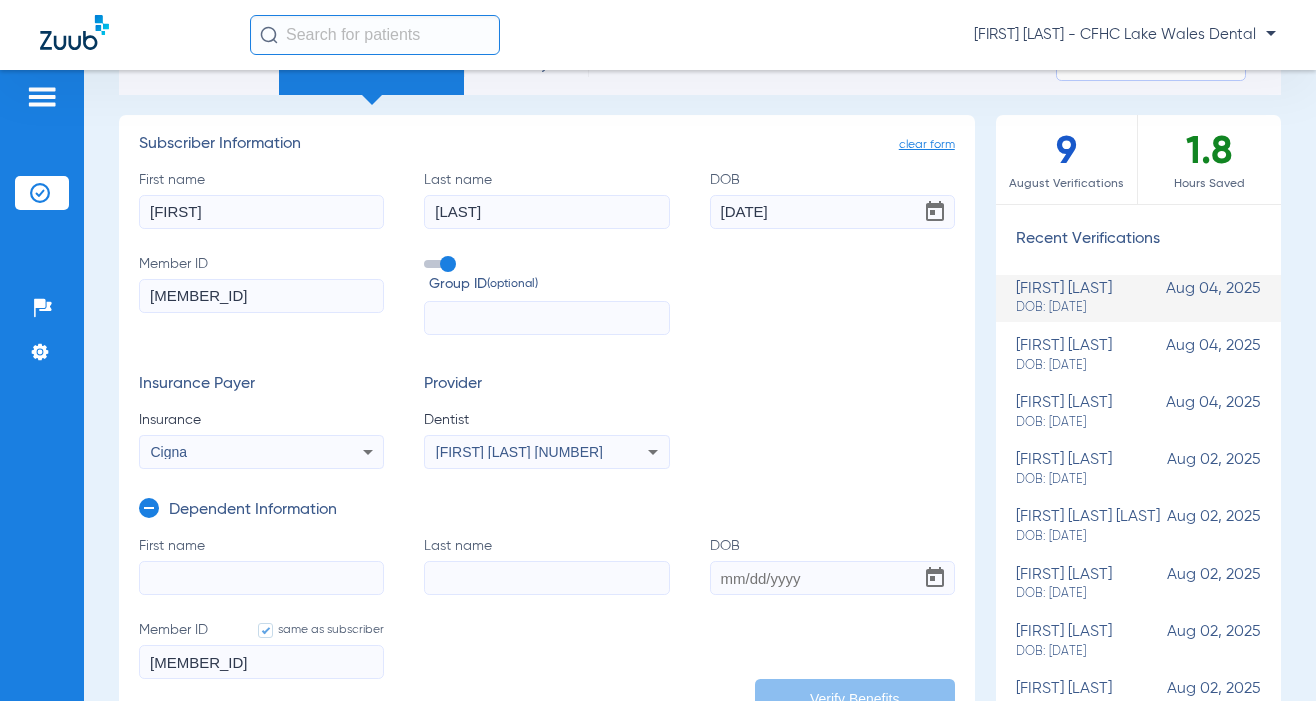 type on "[FIRST]" 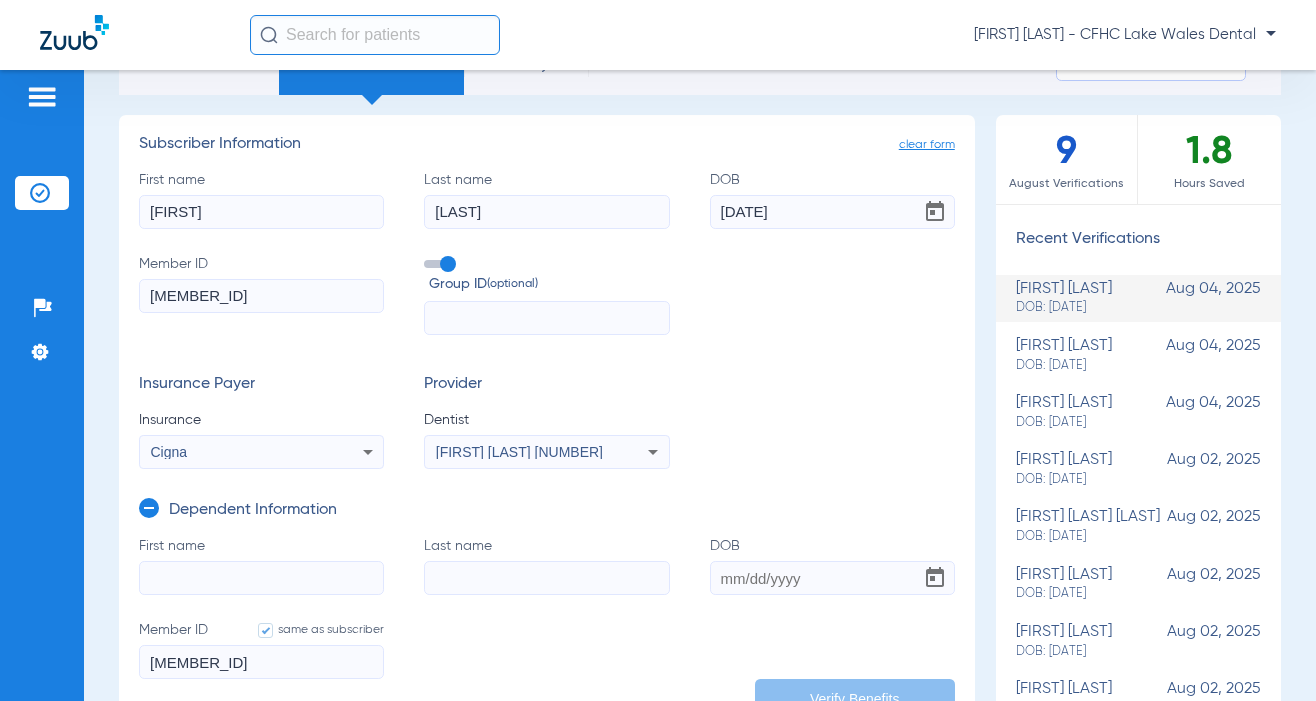 click on "First name  [FIRST]  Last name  [LAST]  DOB  [DATE]  Member ID  [MEMBER_ID]  Group ID  (optional)  Insurance Payer   Insurance
Cigna  Provider   Dentist
[FIRST] [LAST]  [NUMBER]" 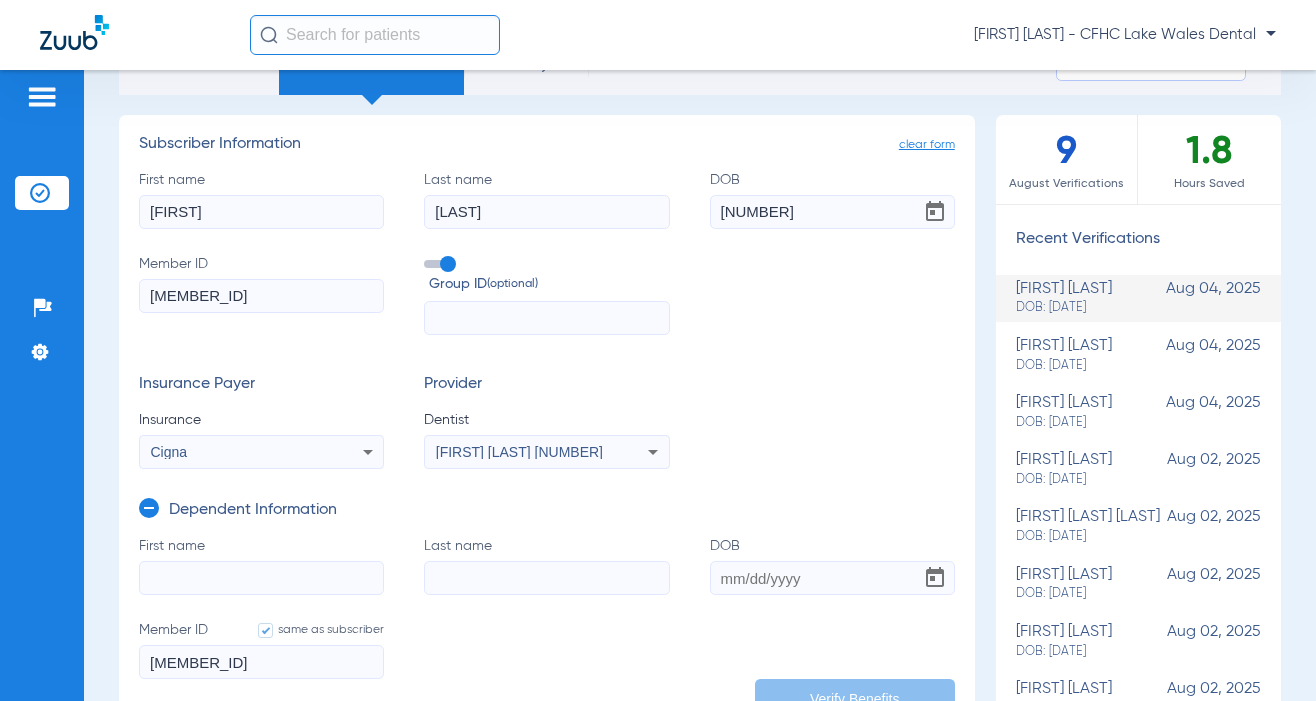 type on "[DATE]" 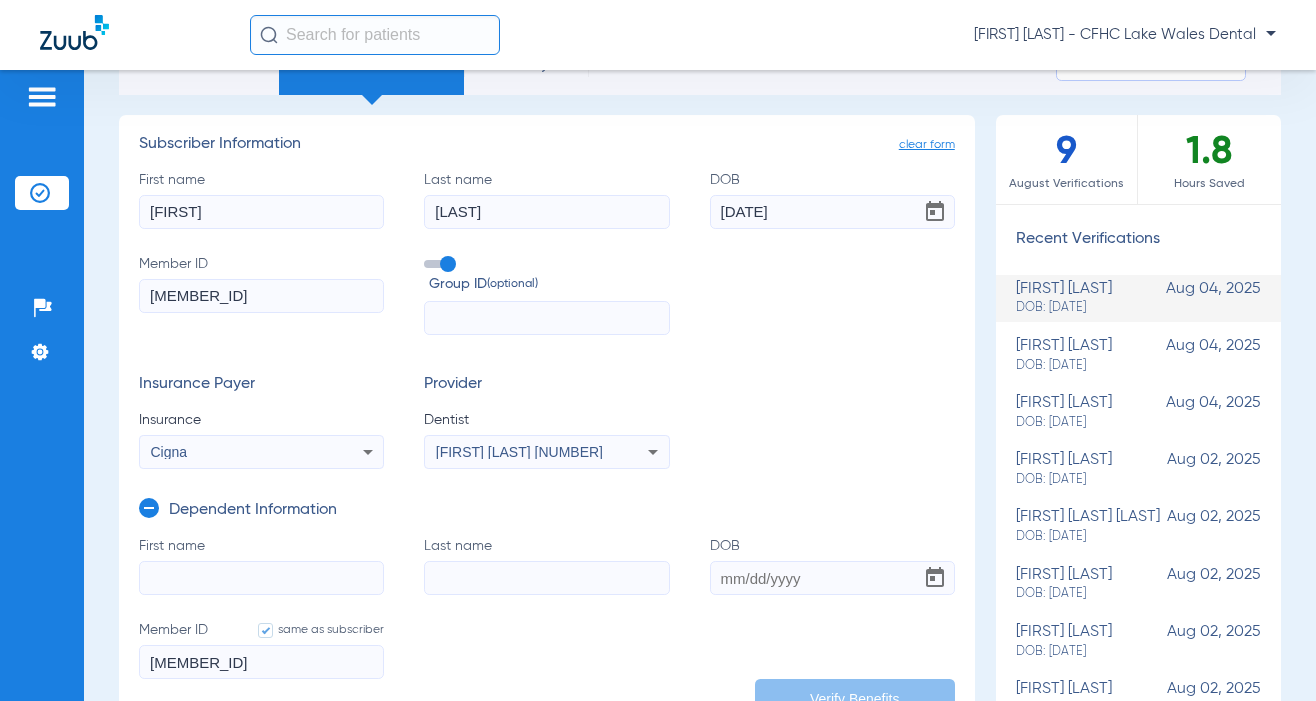 click on "[MEMBER_ID]" 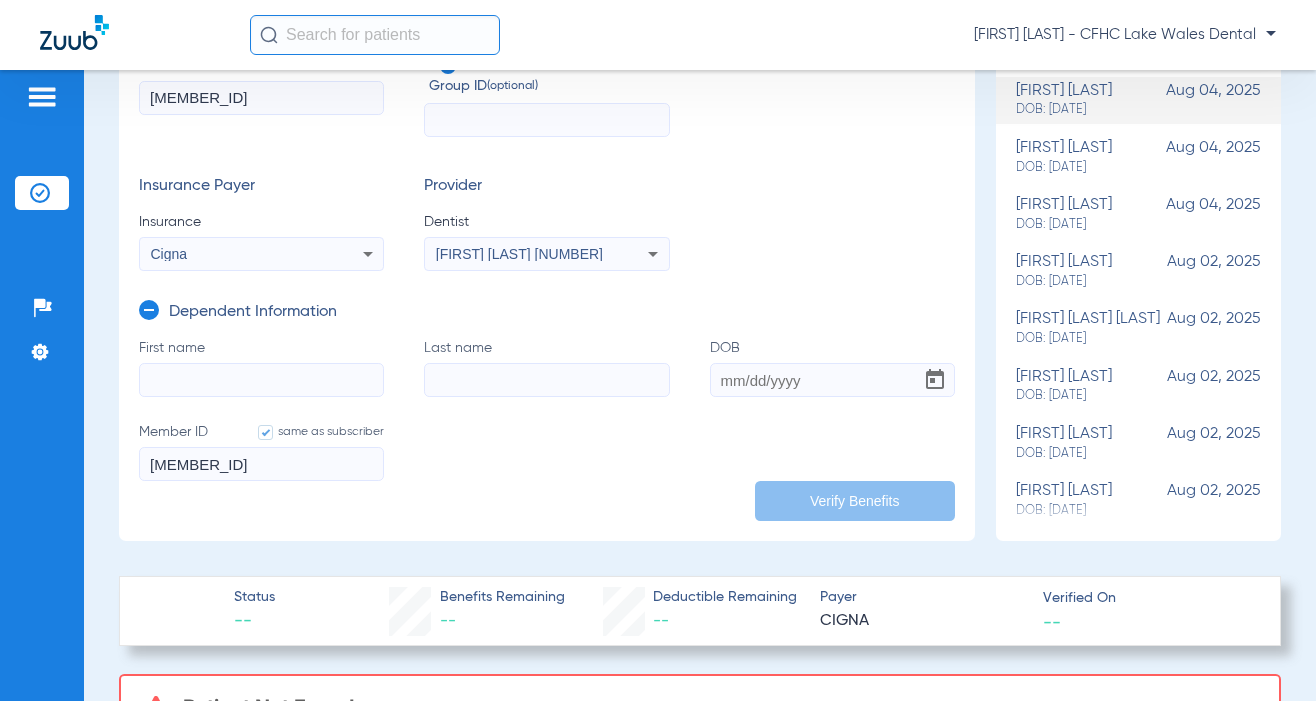 scroll, scrollTop: 300, scrollLeft: 0, axis: vertical 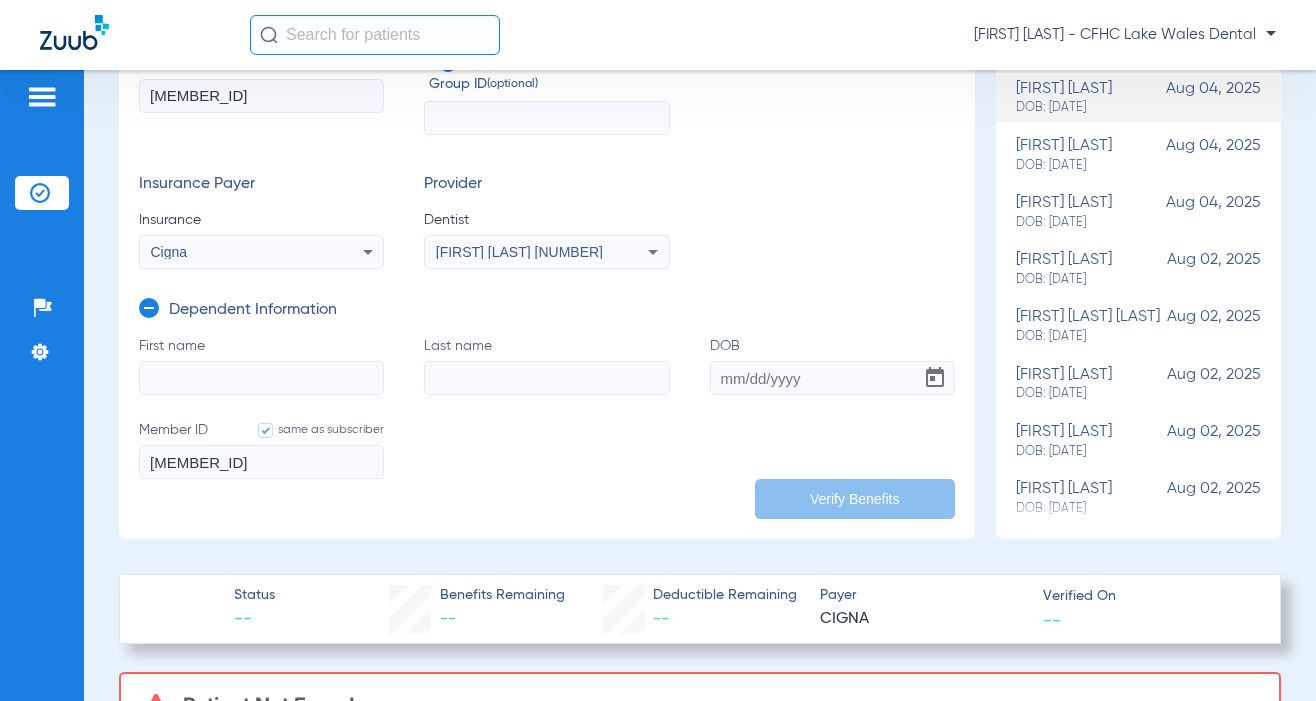 click on "First name" 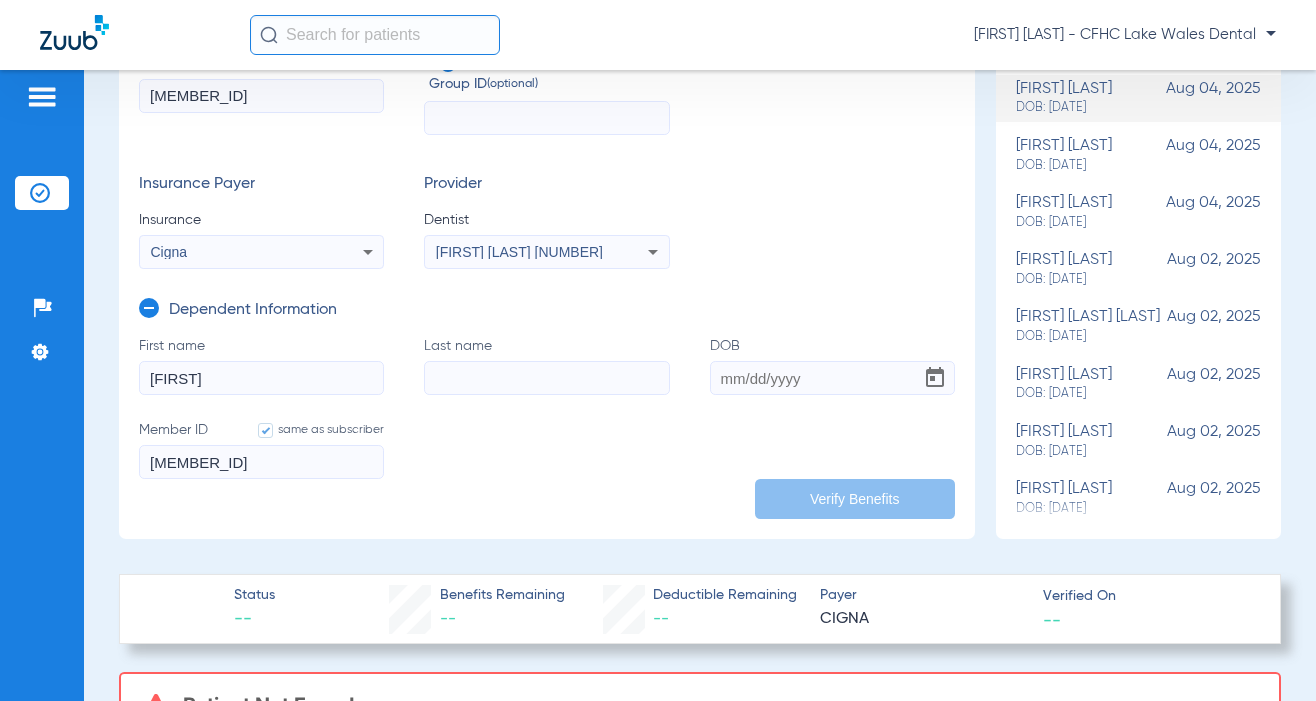 type on "[FIRST]" 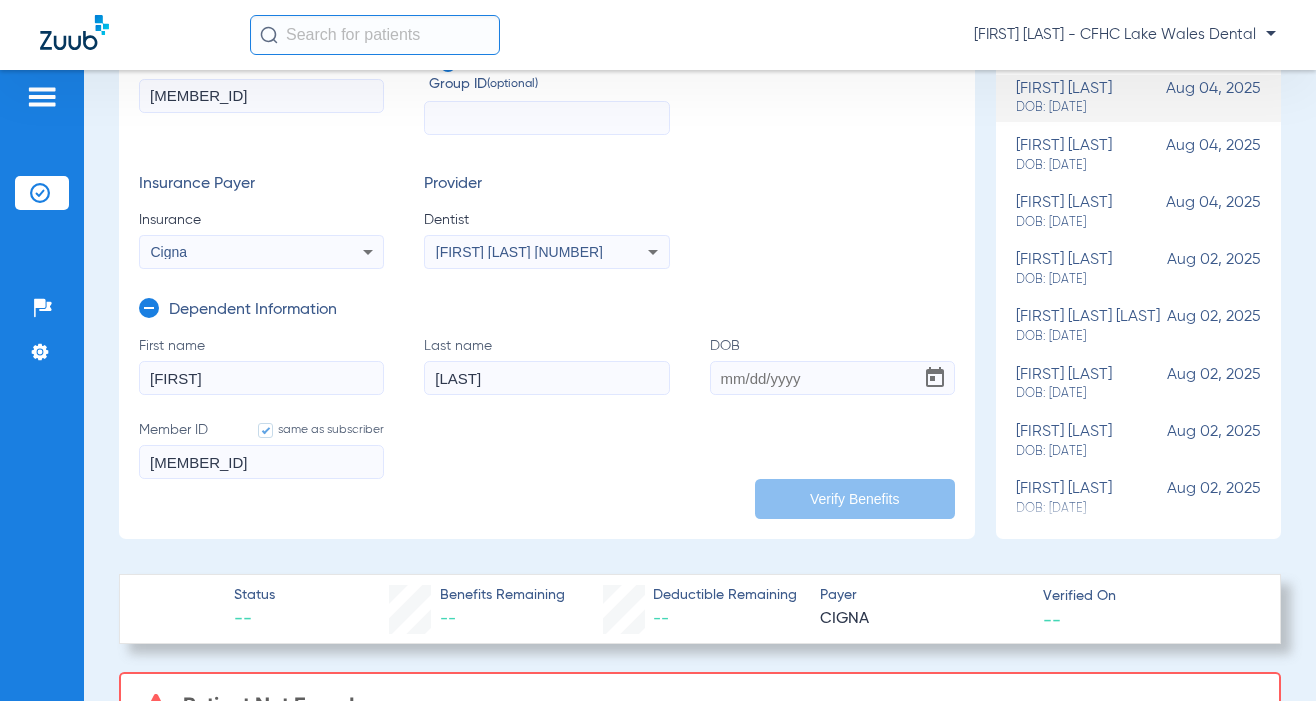 type on "[LAST]" 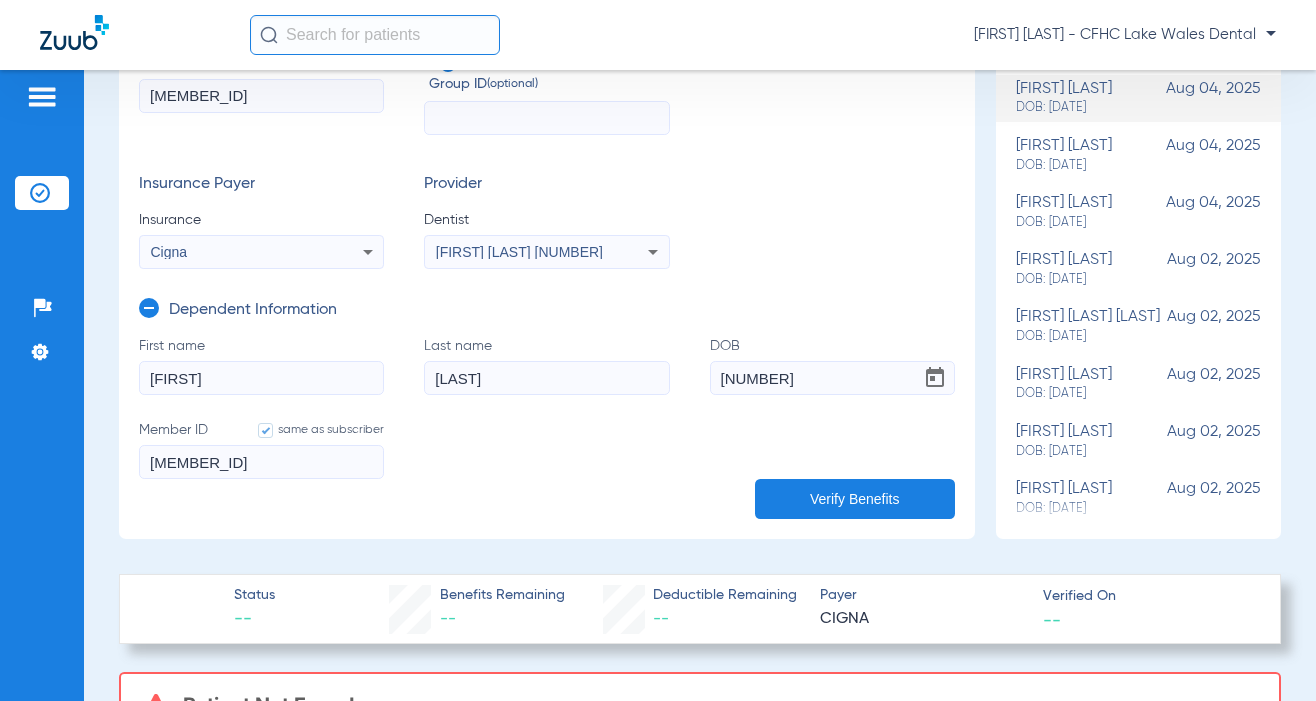 type on "[DATE]" 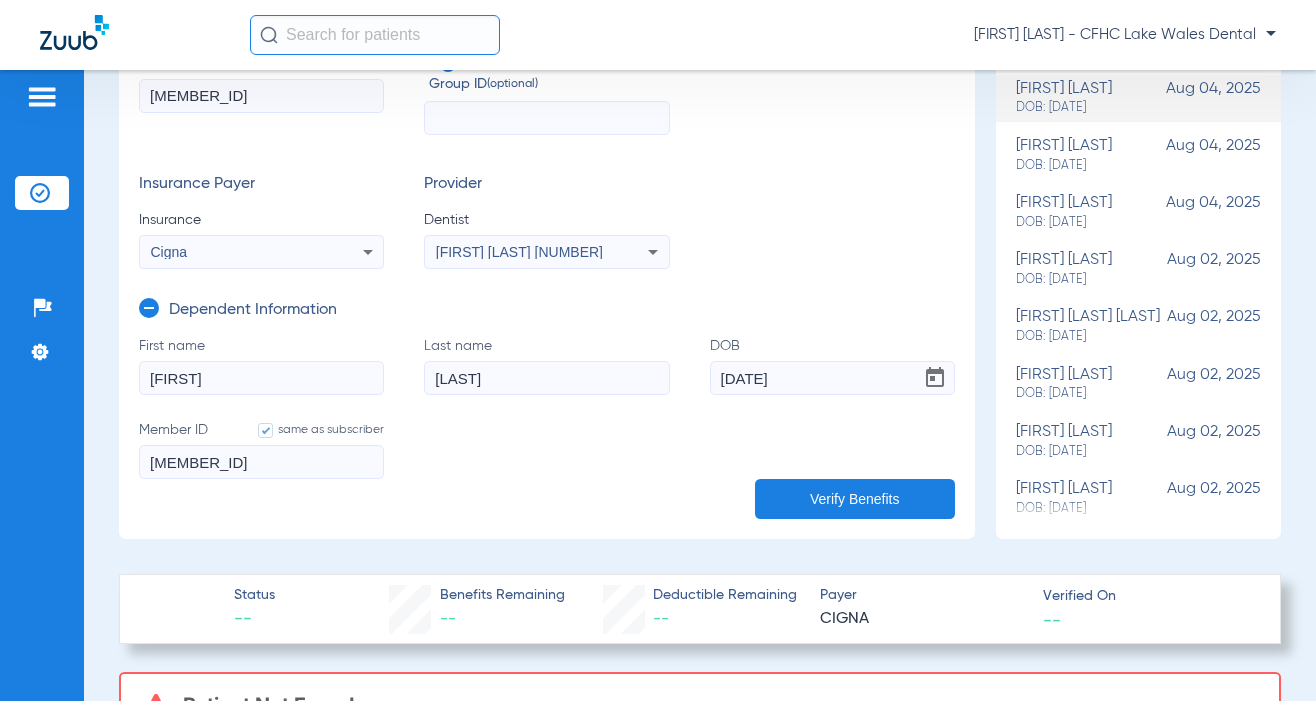 click on "[FIRST]" 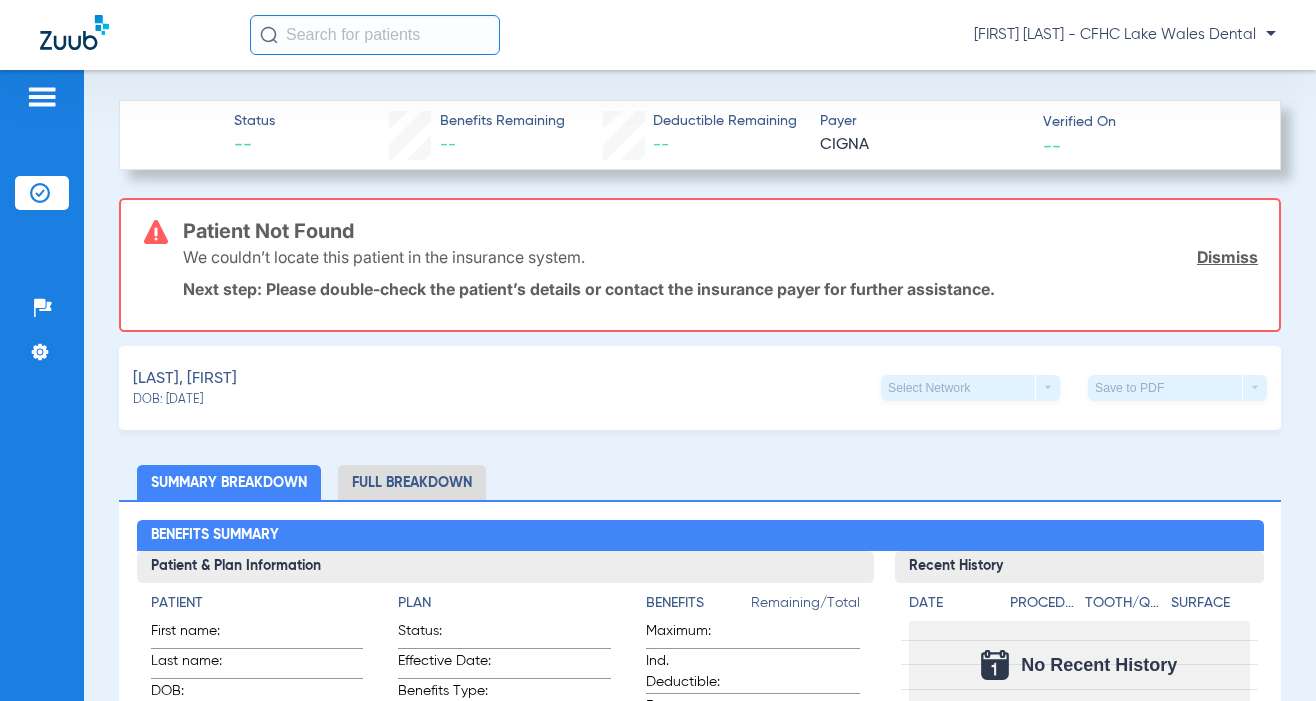 scroll, scrollTop: 748, scrollLeft: 0, axis: vertical 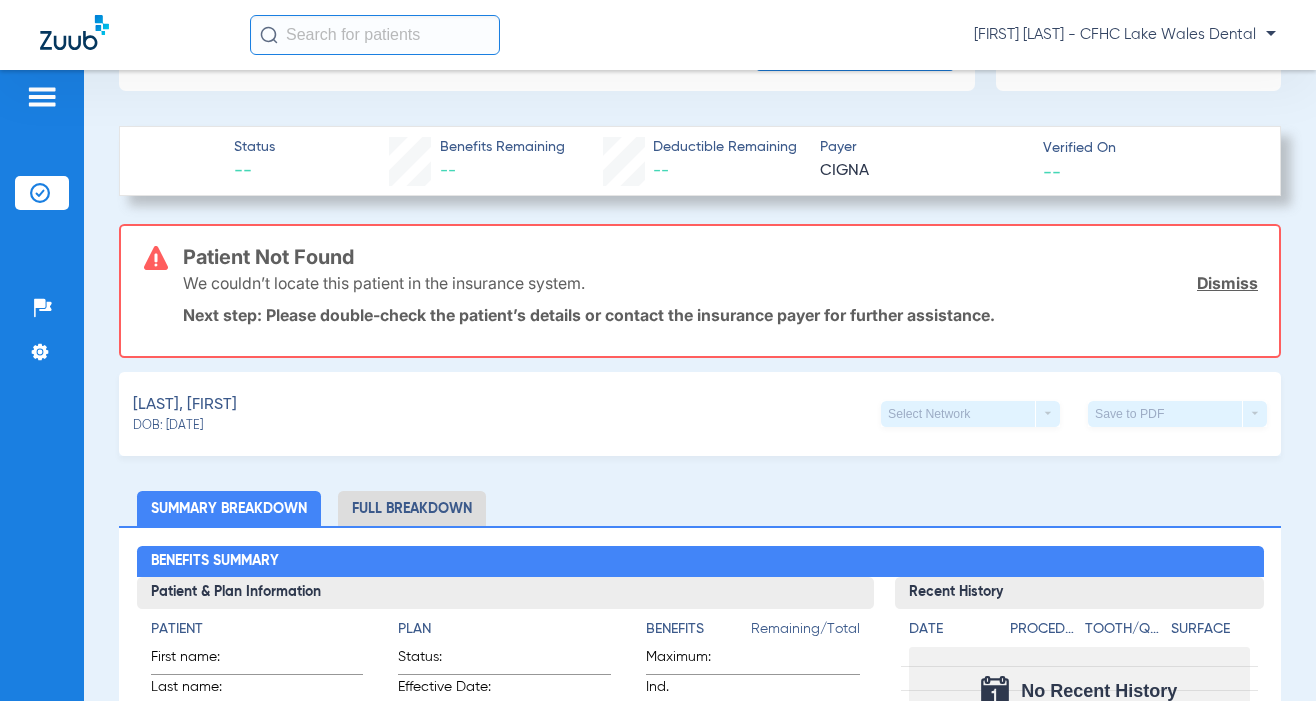 click on "Dismiss" 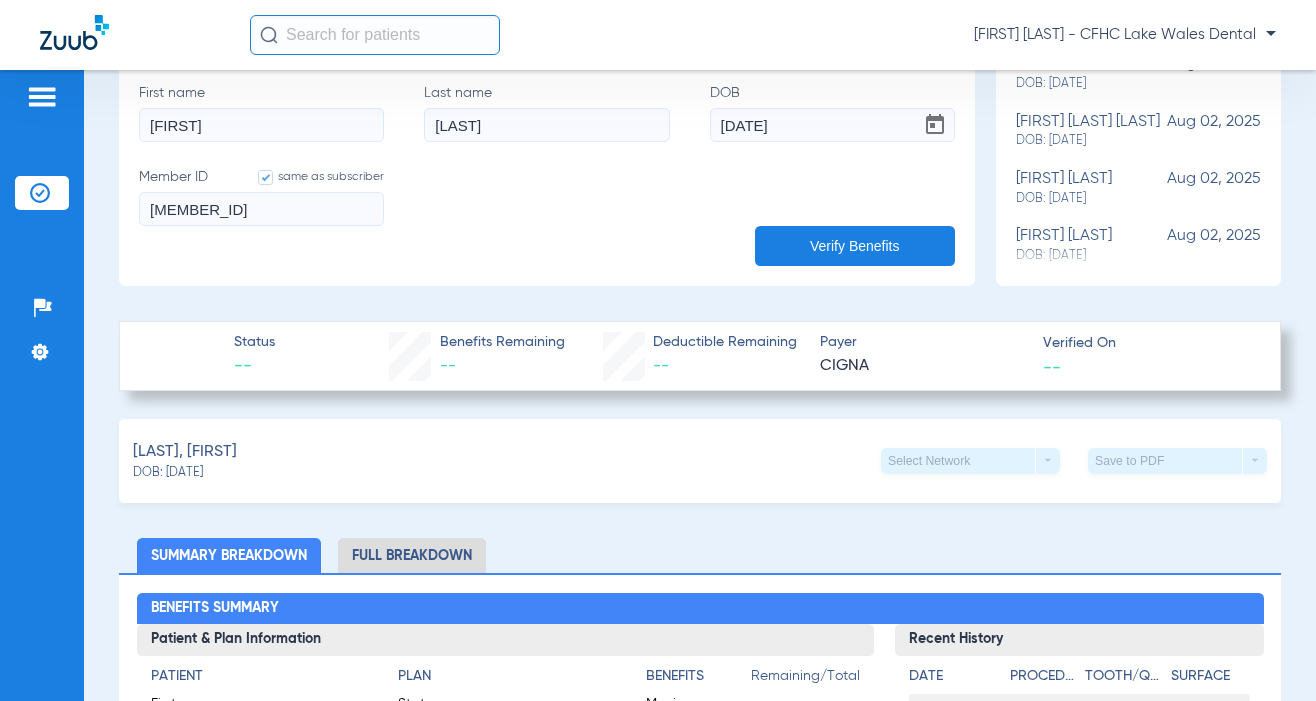 scroll, scrollTop: 248, scrollLeft: 0, axis: vertical 